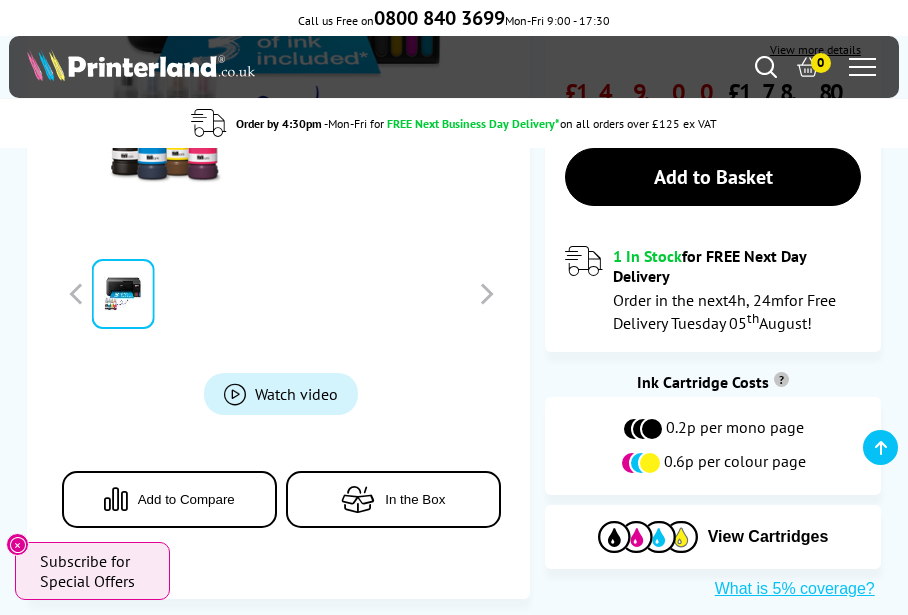 scroll, scrollTop: 683, scrollLeft: 0, axis: vertical 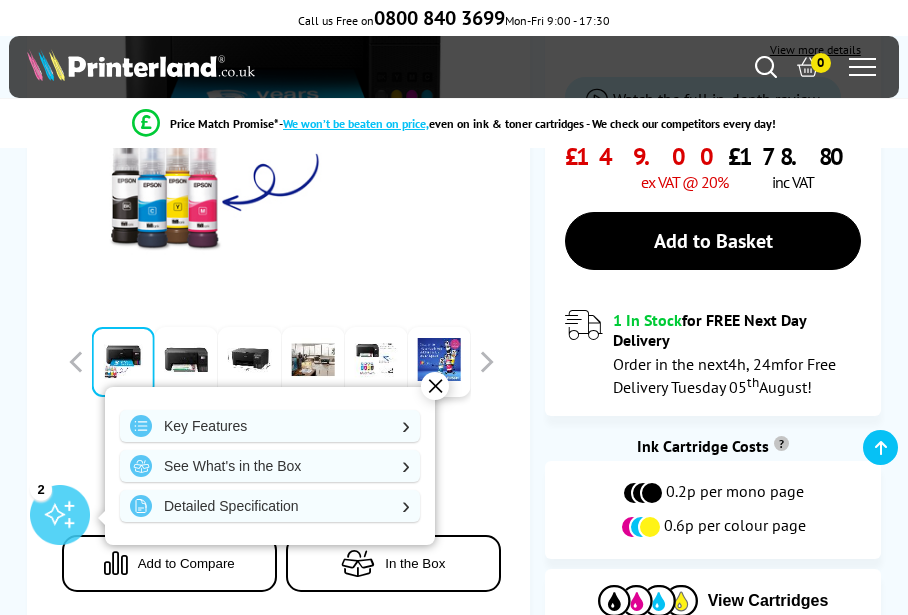 click on "✕" at bounding box center (435, 386) 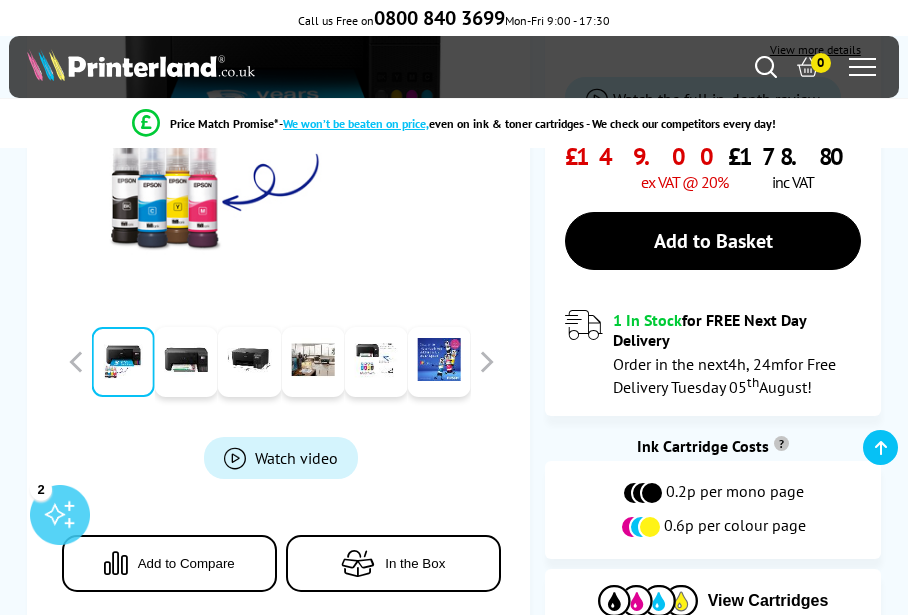 click on "Add to Compare" at bounding box center [186, 563] 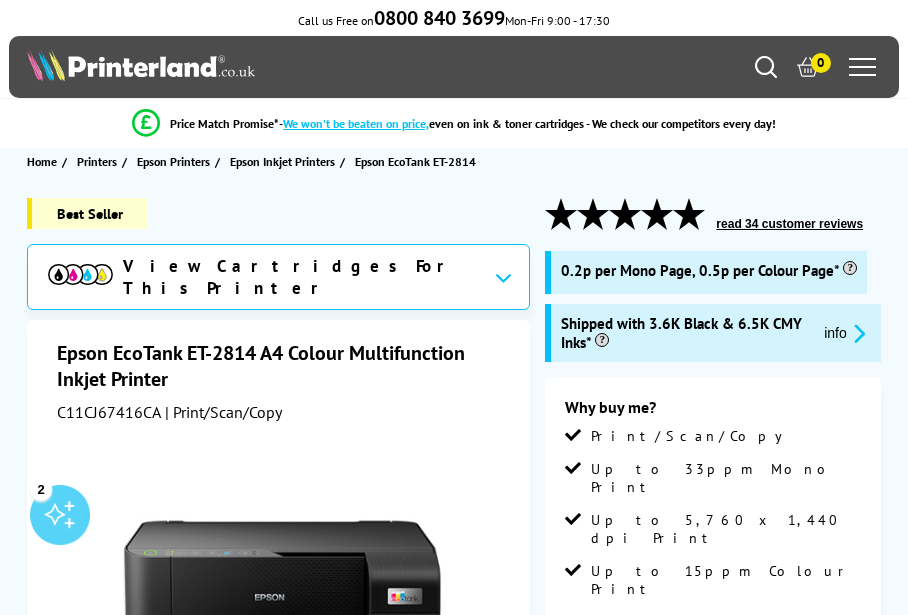 scroll, scrollTop: 0, scrollLeft: 0, axis: both 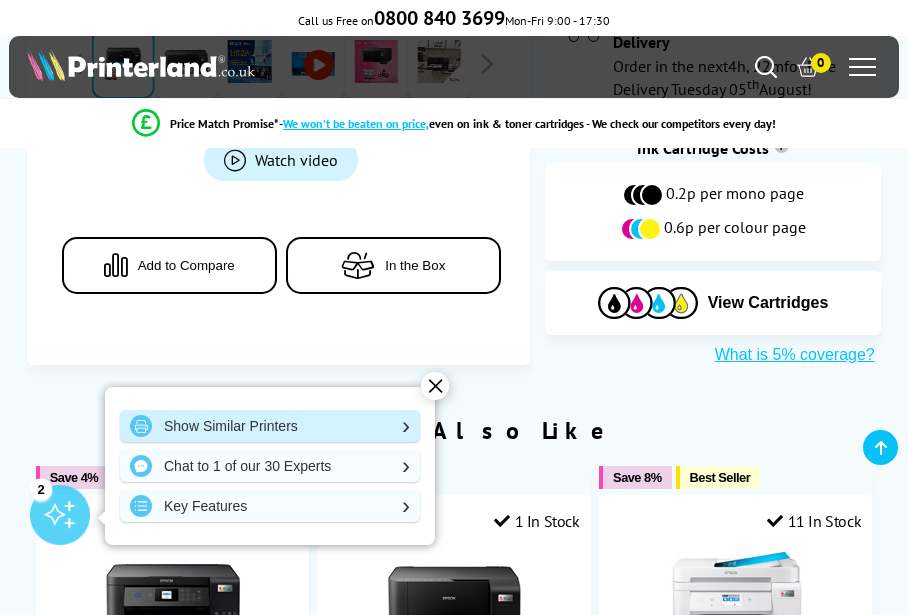 click on "Show Similar Printers" at bounding box center (270, 426) 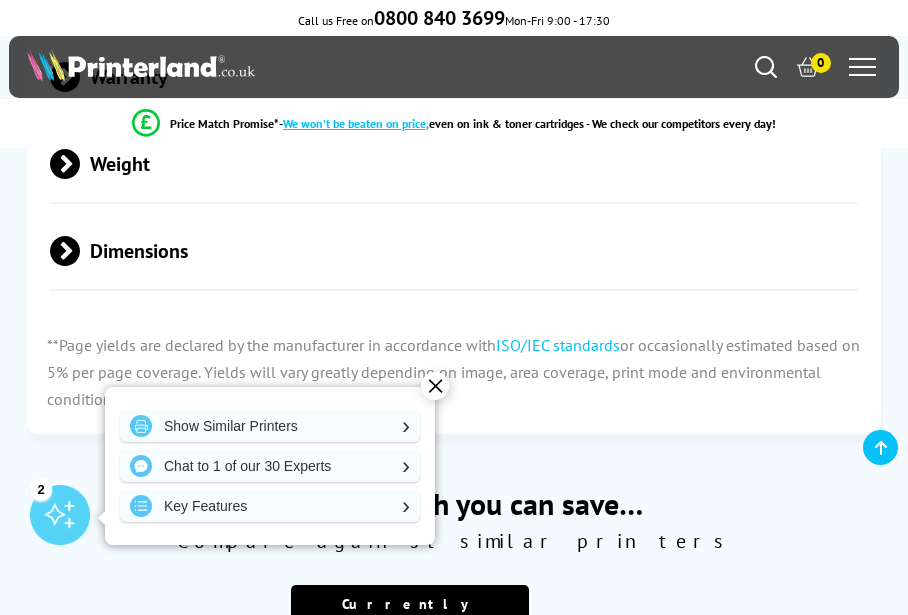 scroll, scrollTop: 7808, scrollLeft: 0, axis: vertical 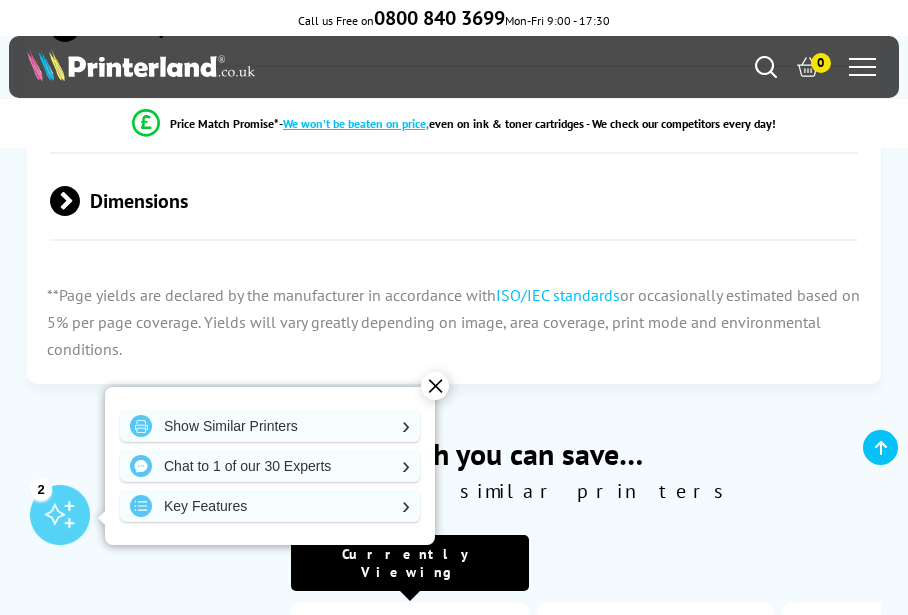 click on "✕" at bounding box center (435, 386) 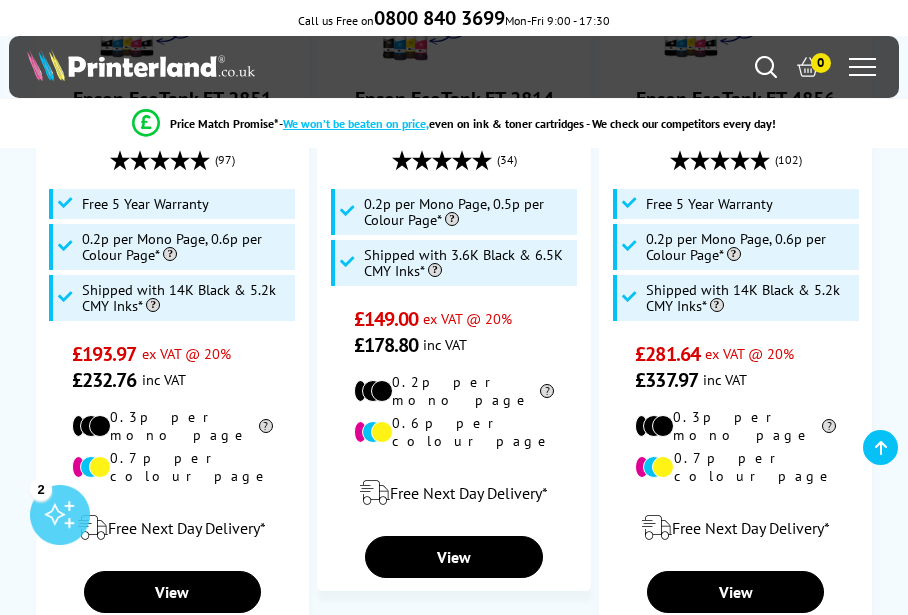 scroll, scrollTop: 1700, scrollLeft: 0, axis: vertical 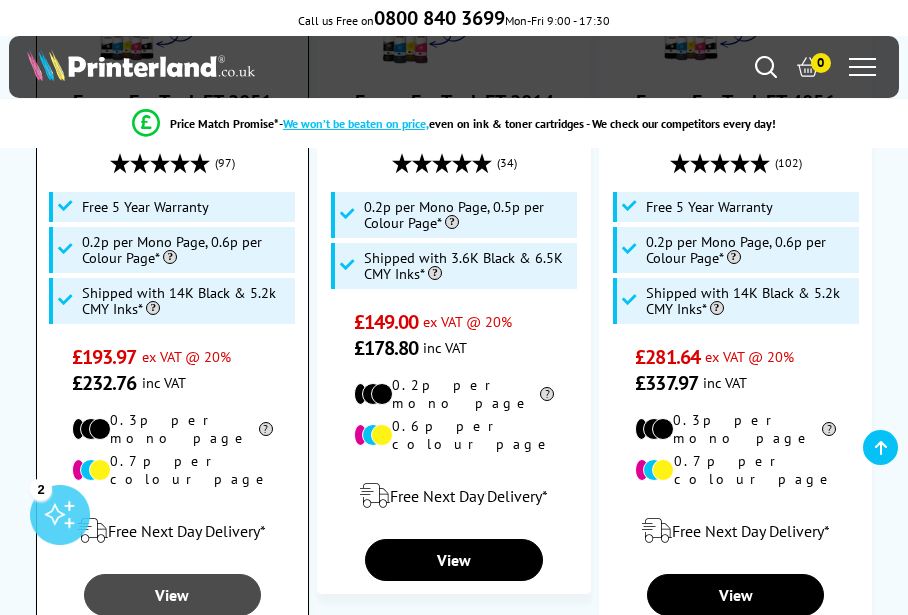 click on "View" at bounding box center (173, 595) 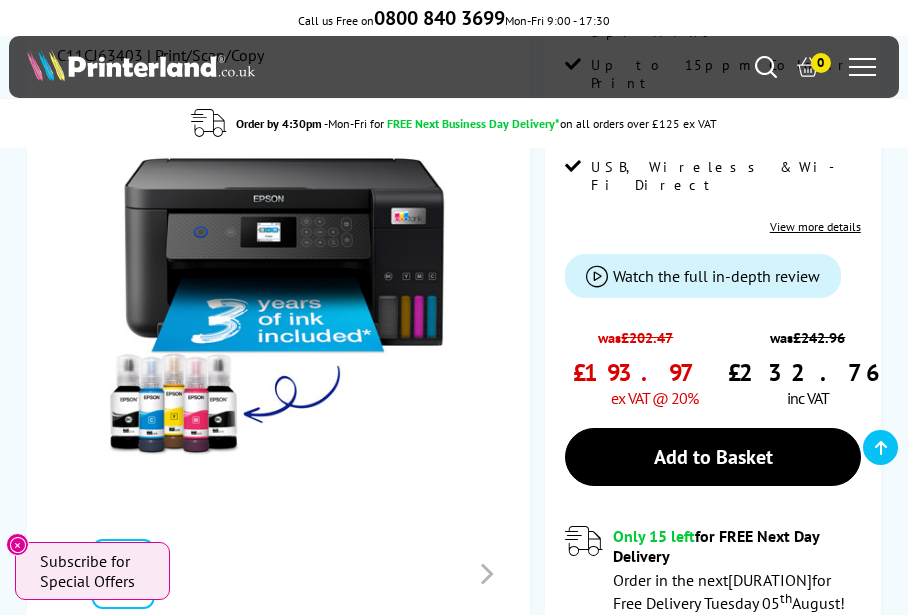 scroll, scrollTop: 749, scrollLeft: 0, axis: vertical 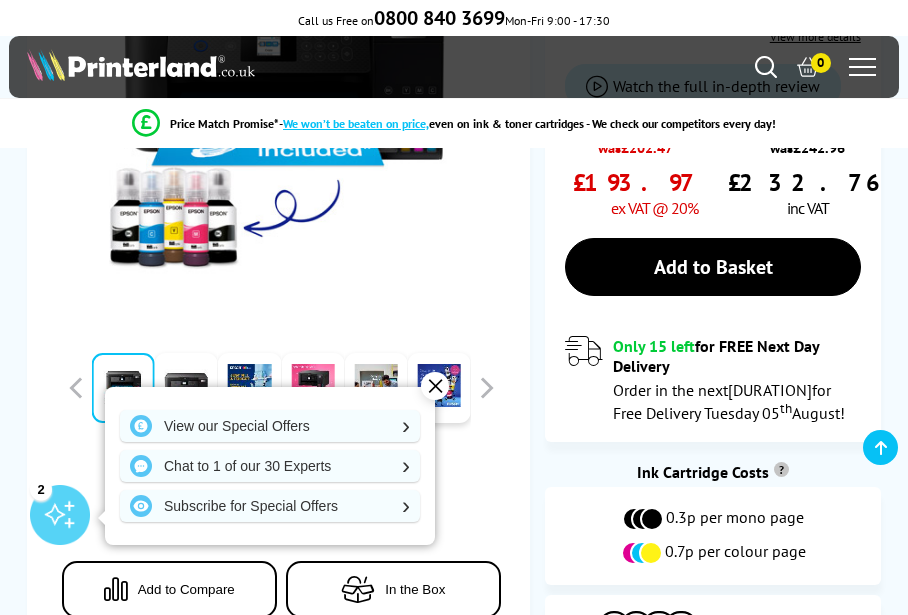 click on "✕" at bounding box center [435, 386] 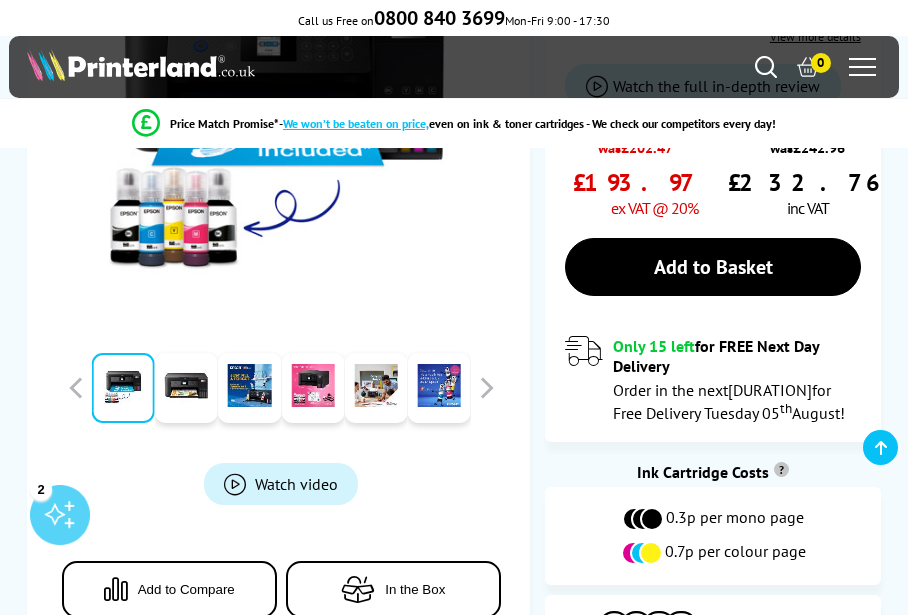 click on "Watch video" at bounding box center (296, 484) 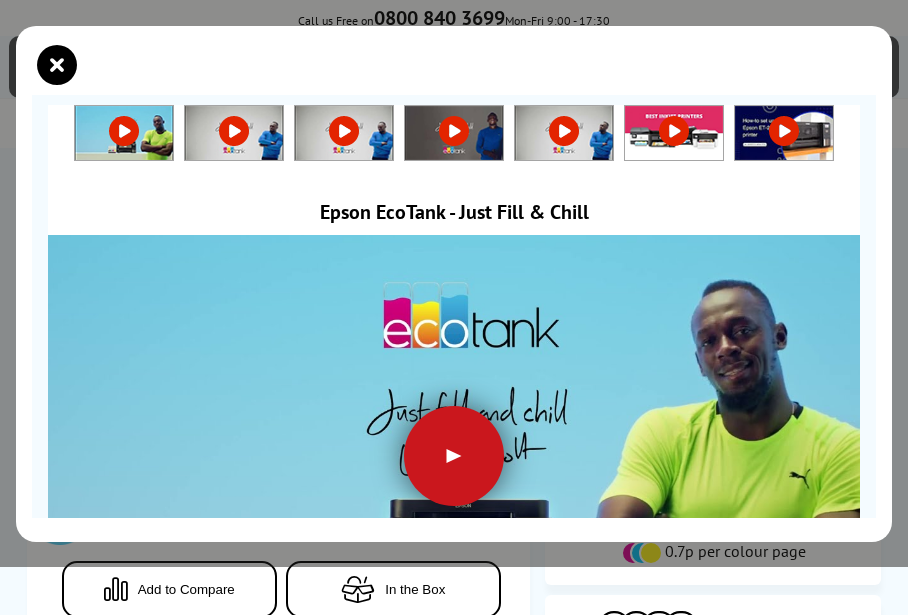 click at bounding box center [454, 456] 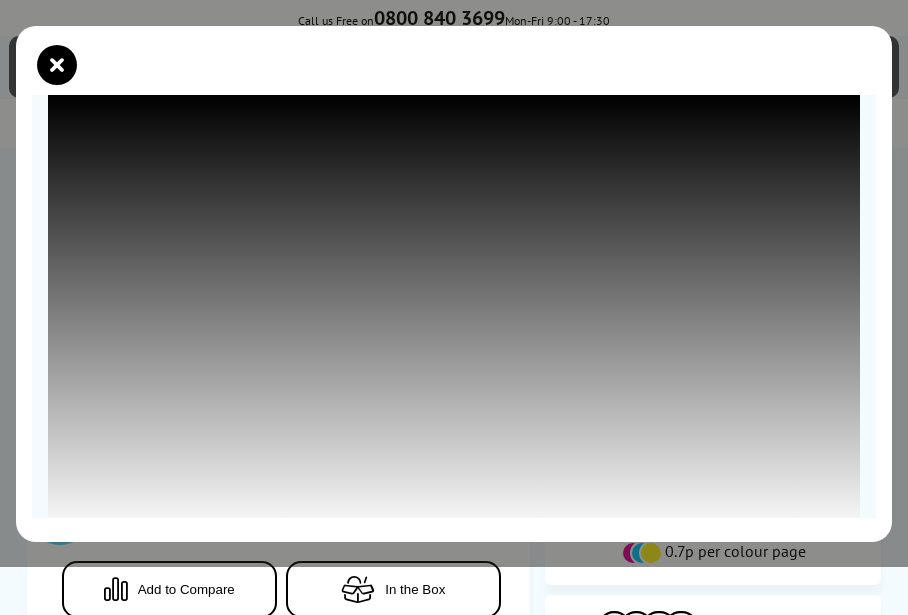 scroll, scrollTop: 166, scrollLeft: 0, axis: vertical 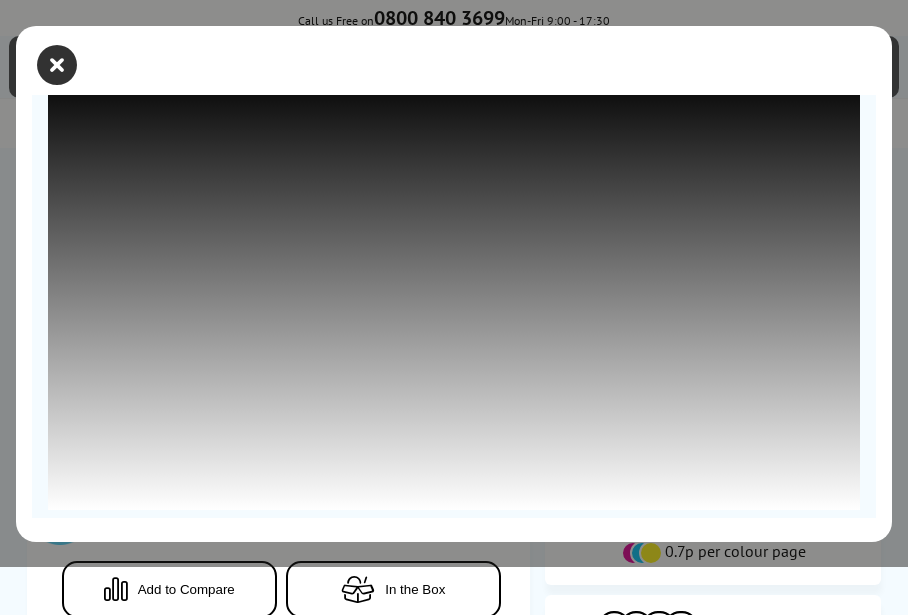 click at bounding box center [57, 65] 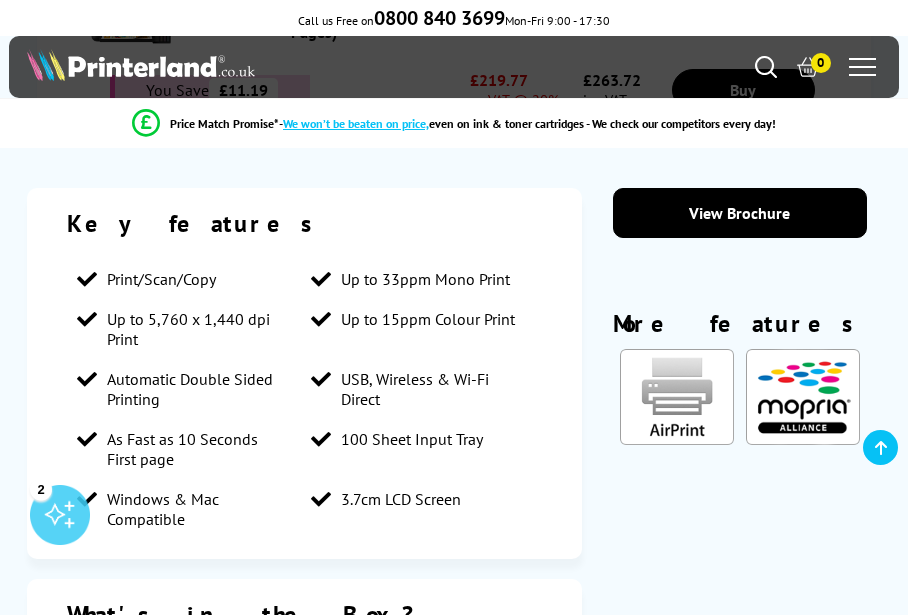 scroll, scrollTop: 1769, scrollLeft: 0, axis: vertical 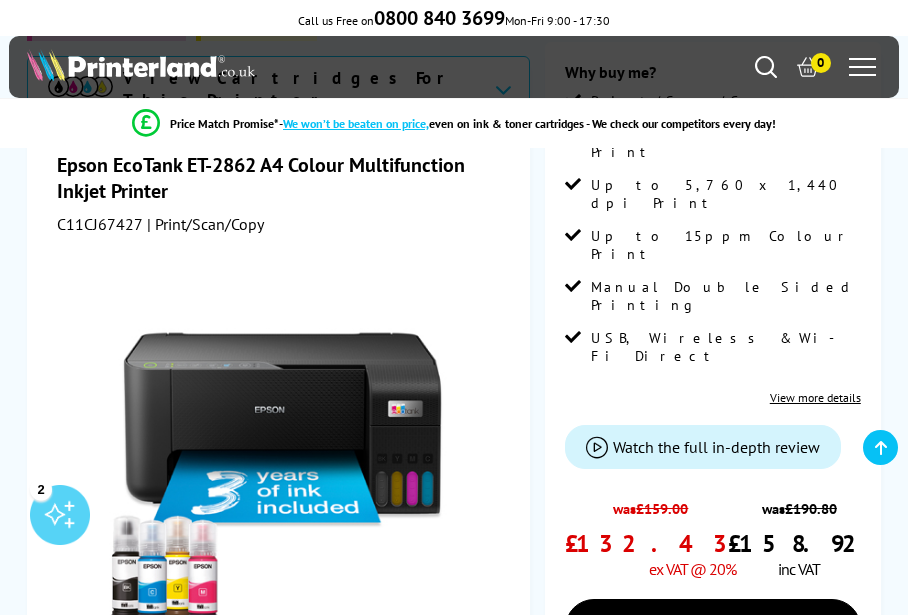 click at bounding box center (281, 463) 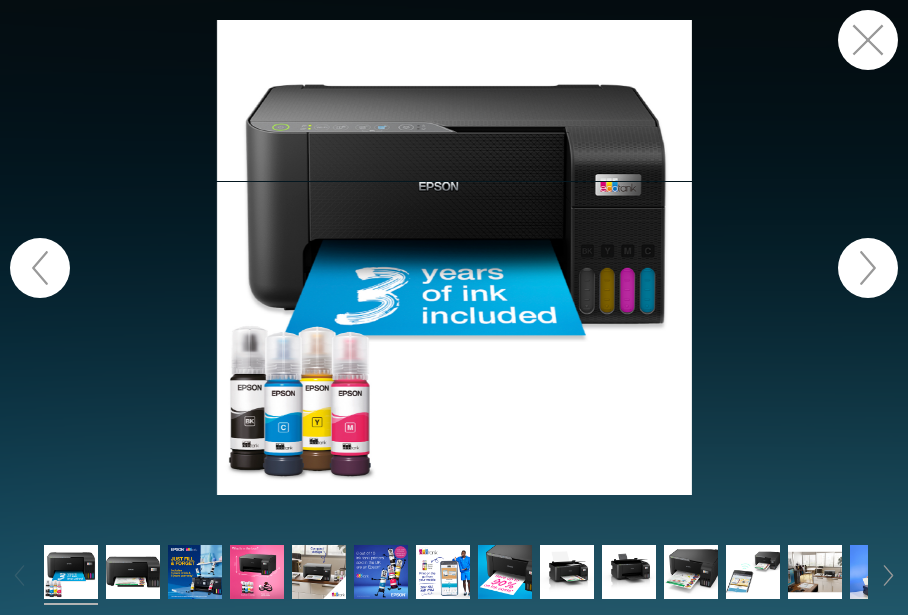 click at bounding box center (868, 40) 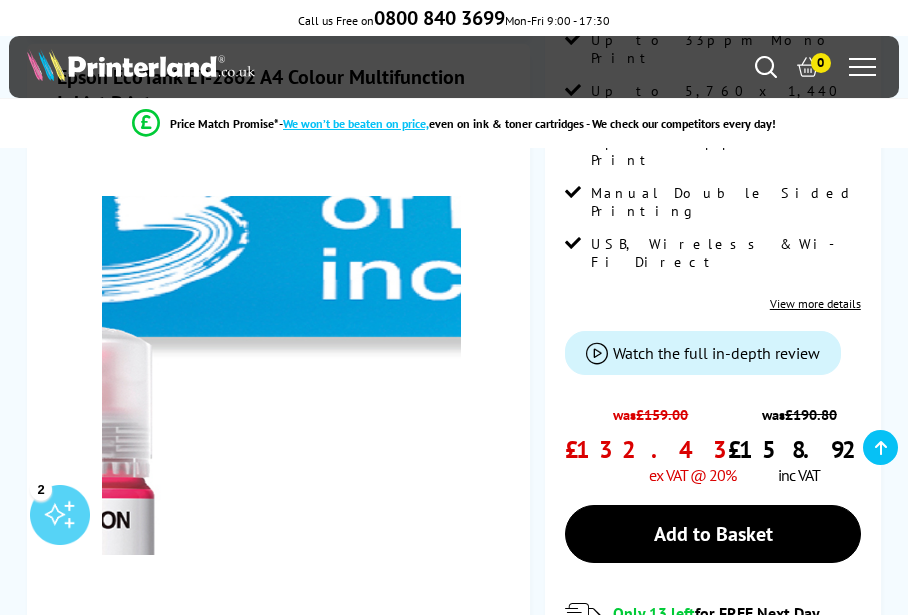 scroll, scrollTop: 483, scrollLeft: 0, axis: vertical 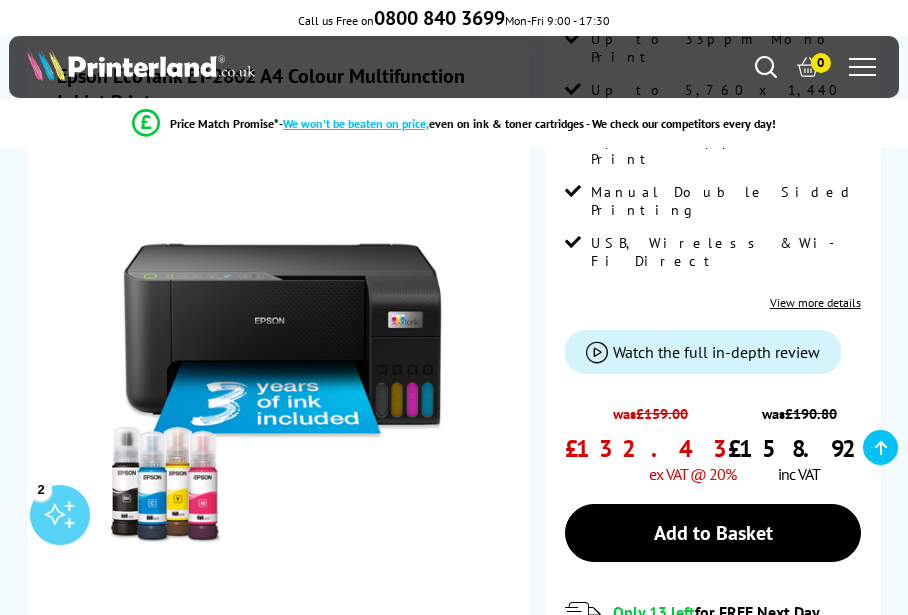 click on "Epson EcoTank ET-2862 A4 Colour Multifunction Inkjet Printer
C11CJ67427
| Print/Scan/Copy
Watch video
Add to Compare In the Box" at bounding box center (278, 499) 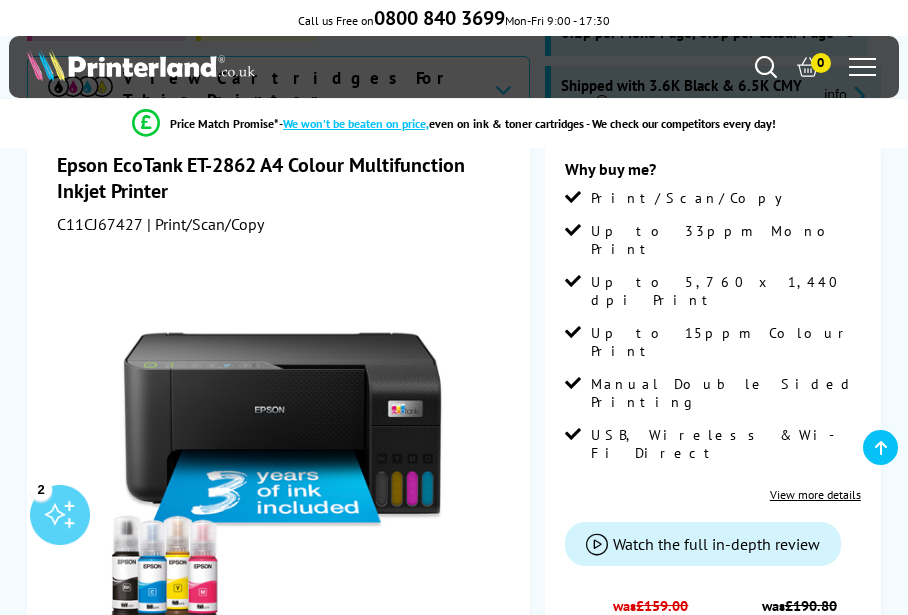 scroll, scrollTop: 274, scrollLeft: 0, axis: vertical 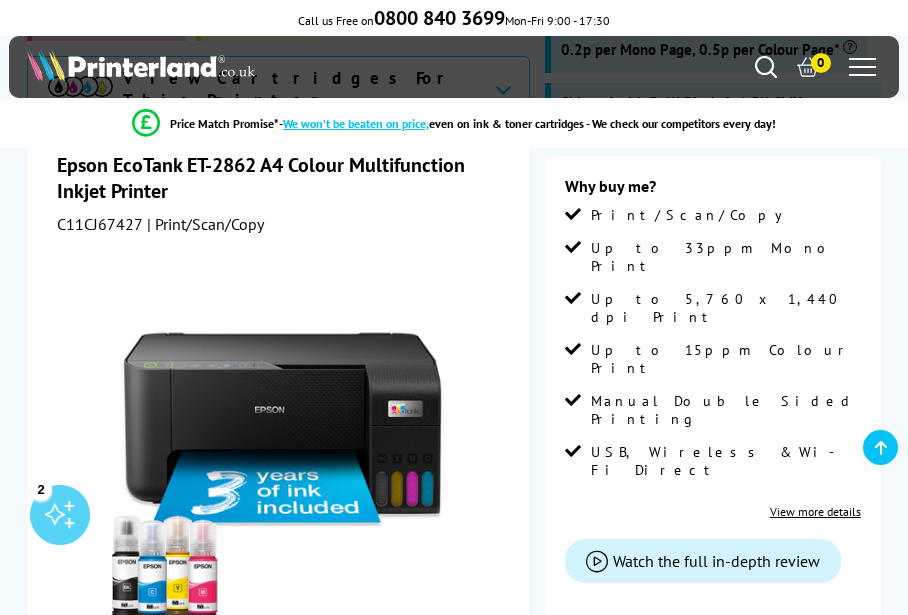 click on "View more details" at bounding box center [815, 511] 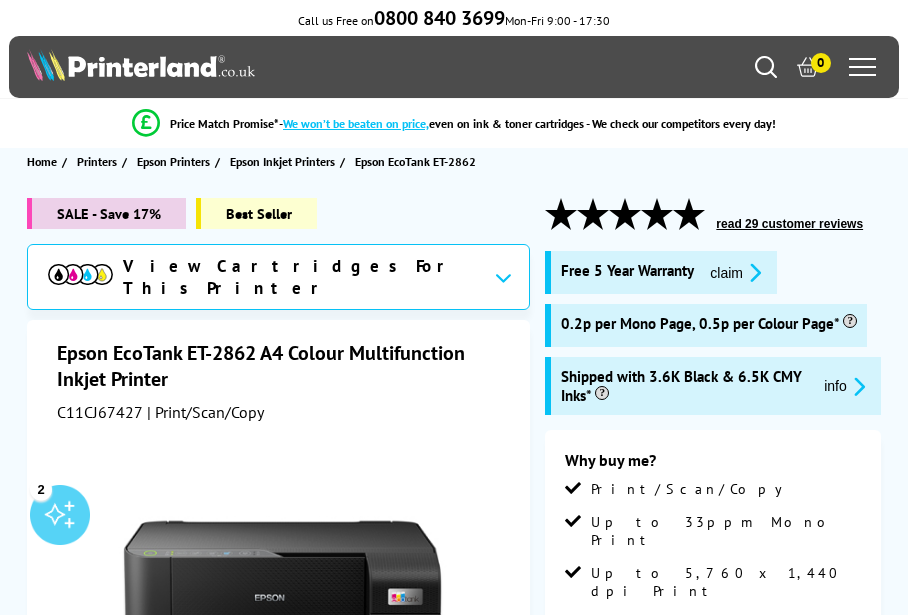 scroll, scrollTop: 0, scrollLeft: 0, axis: both 